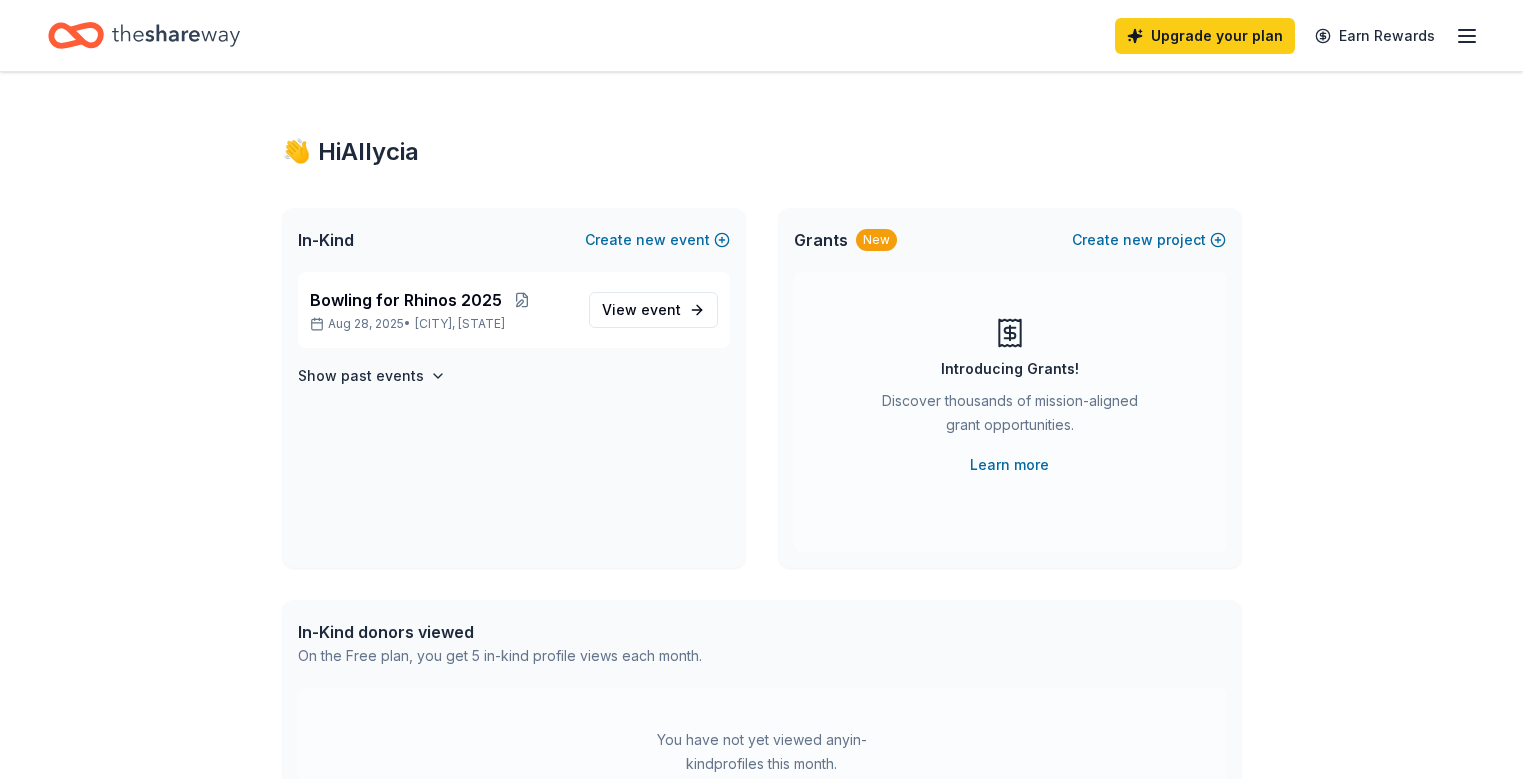 scroll, scrollTop: 0, scrollLeft: 0, axis: both 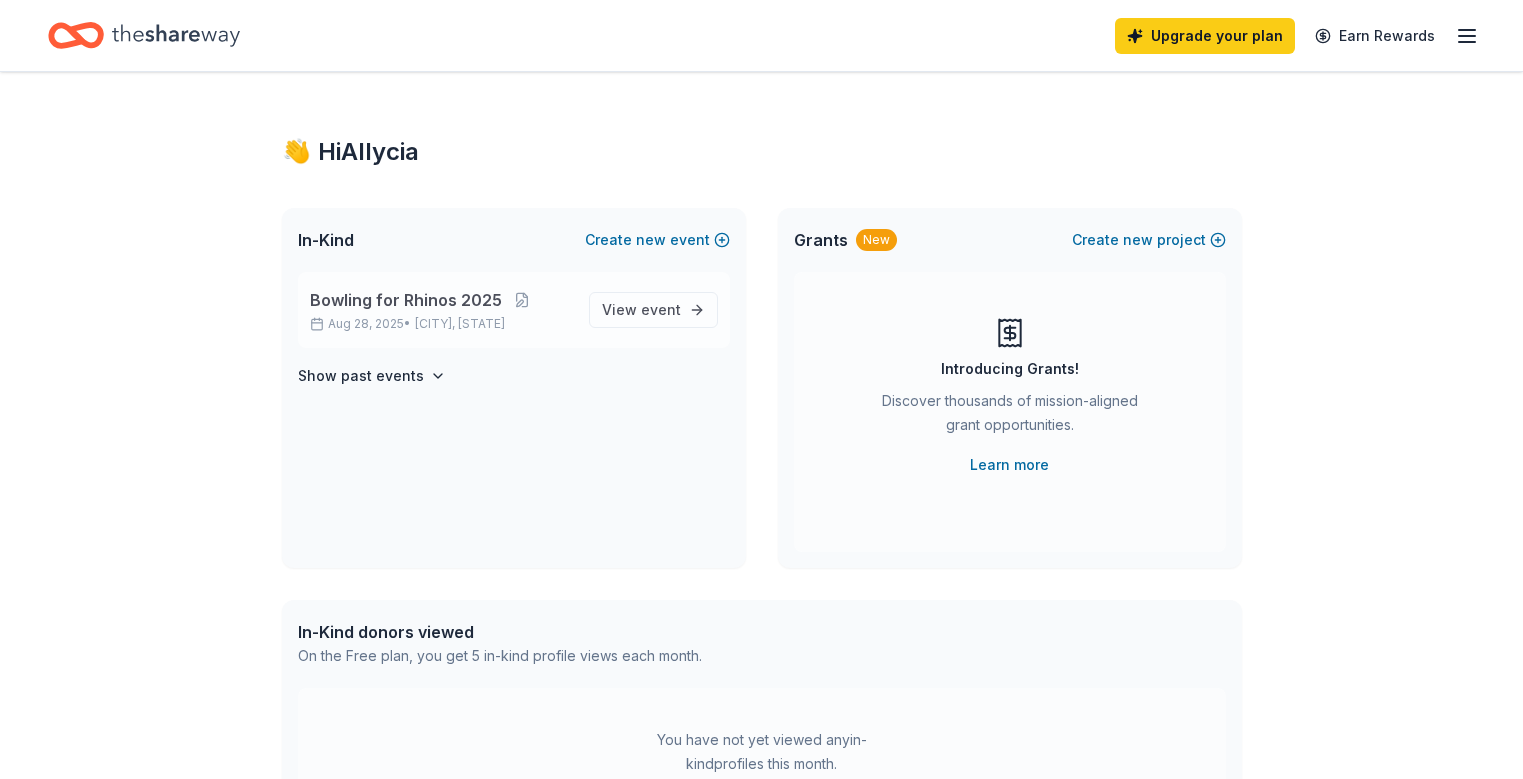 click on "Bowling for Rhinos 2025" at bounding box center (406, 300) 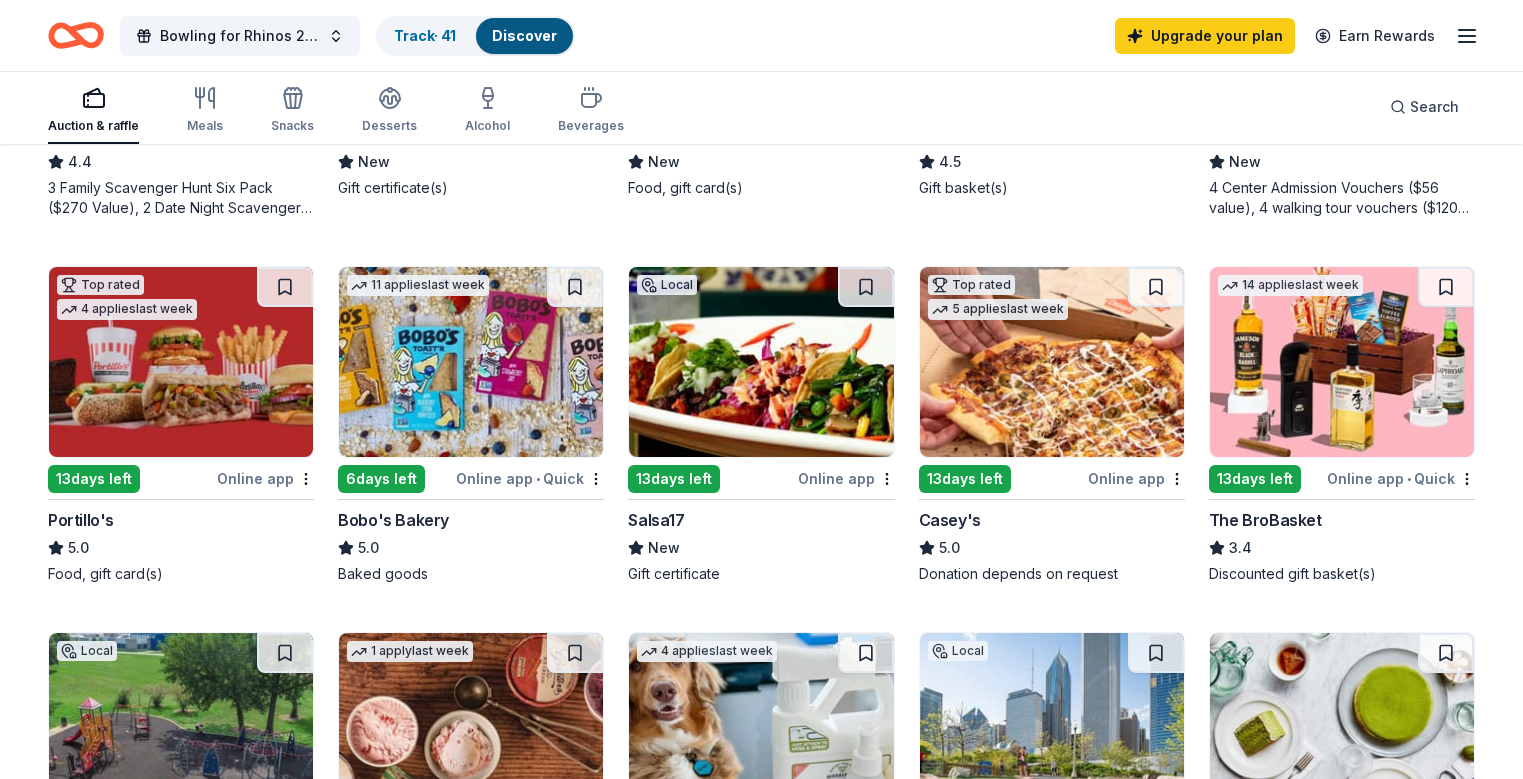 scroll, scrollTop: 885, scrollLeft: 0, axis: vertical 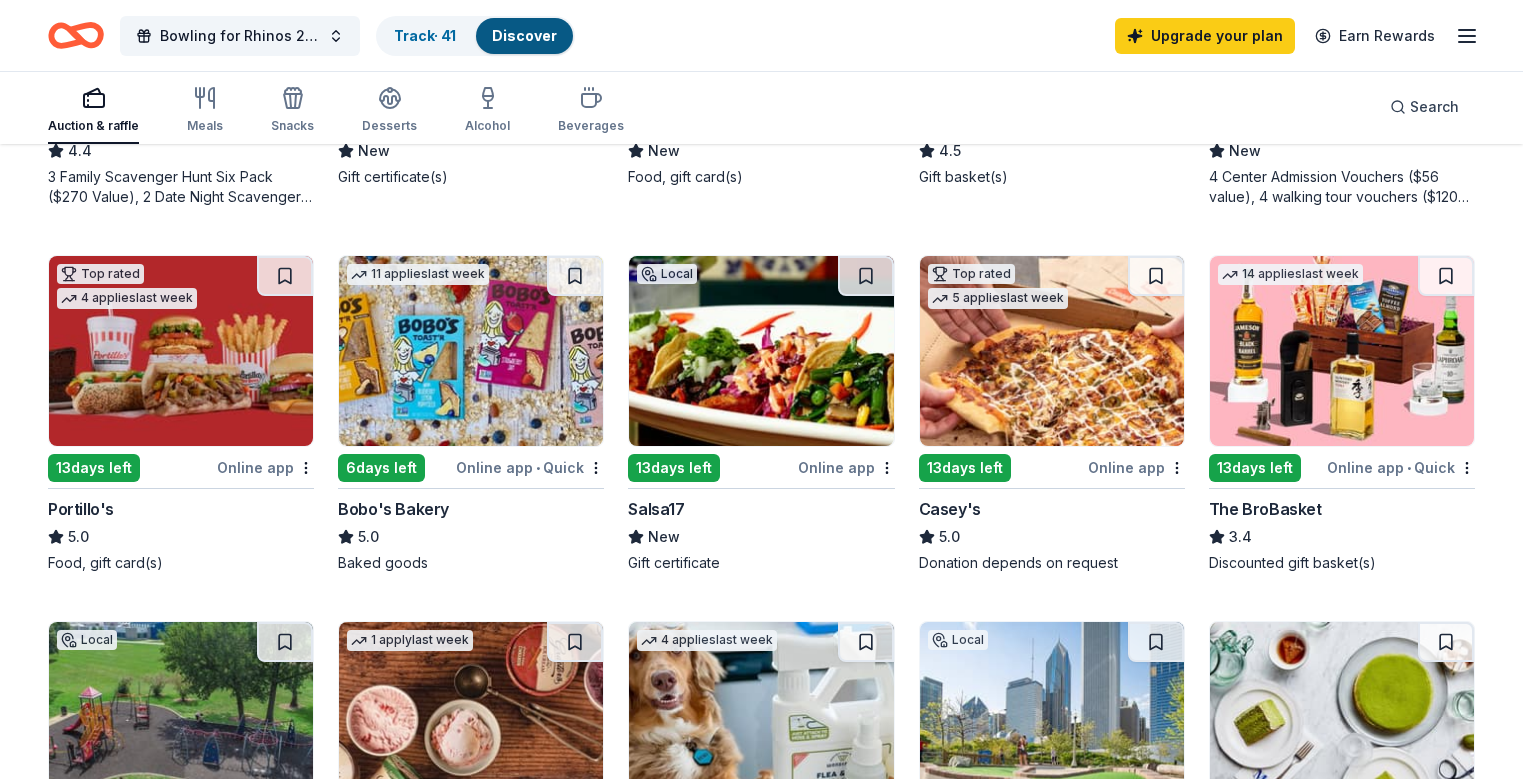 click at bounding box center (471, 351) 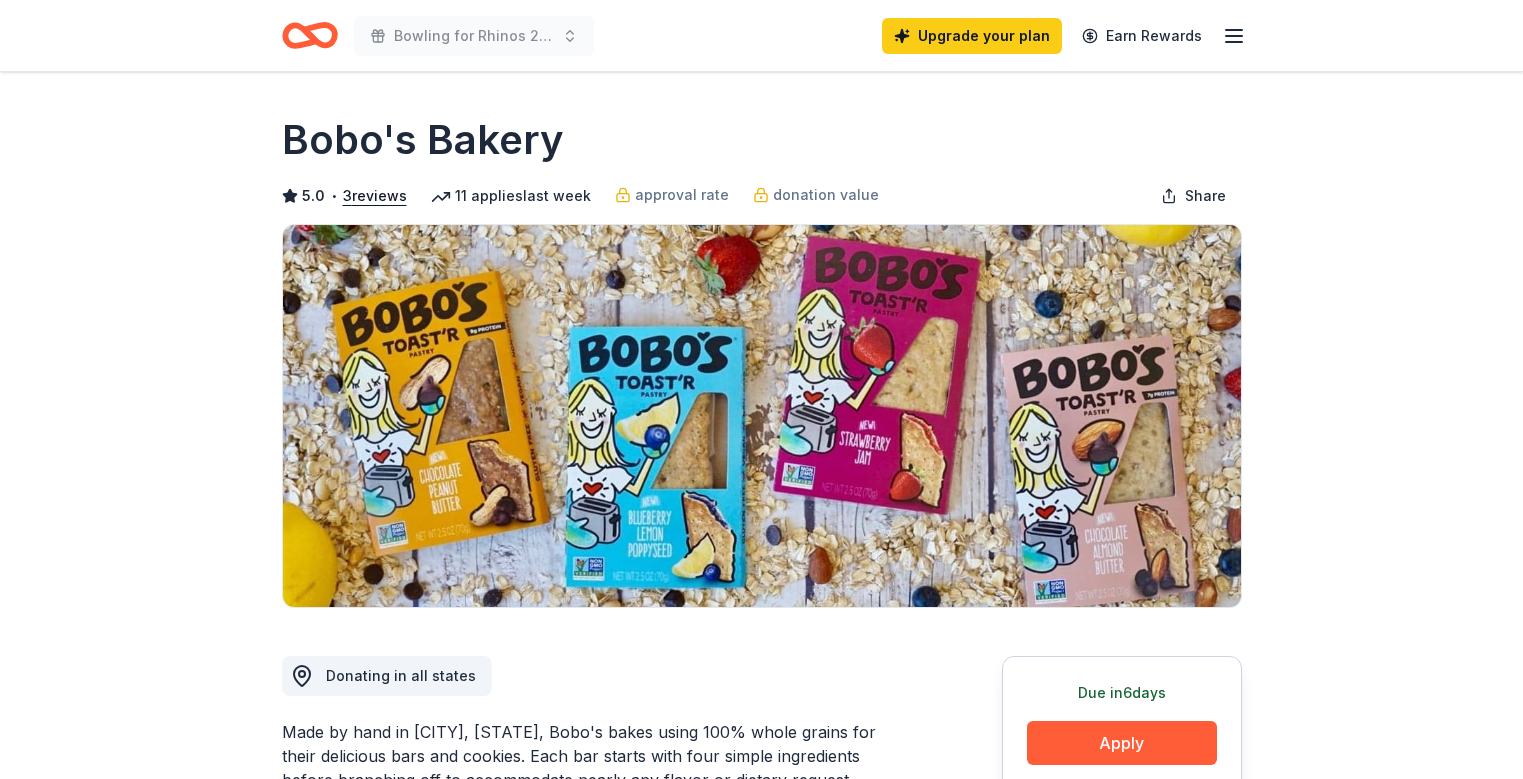 scroll, scrollTop: 0, scrollLeft: 0, axis: both 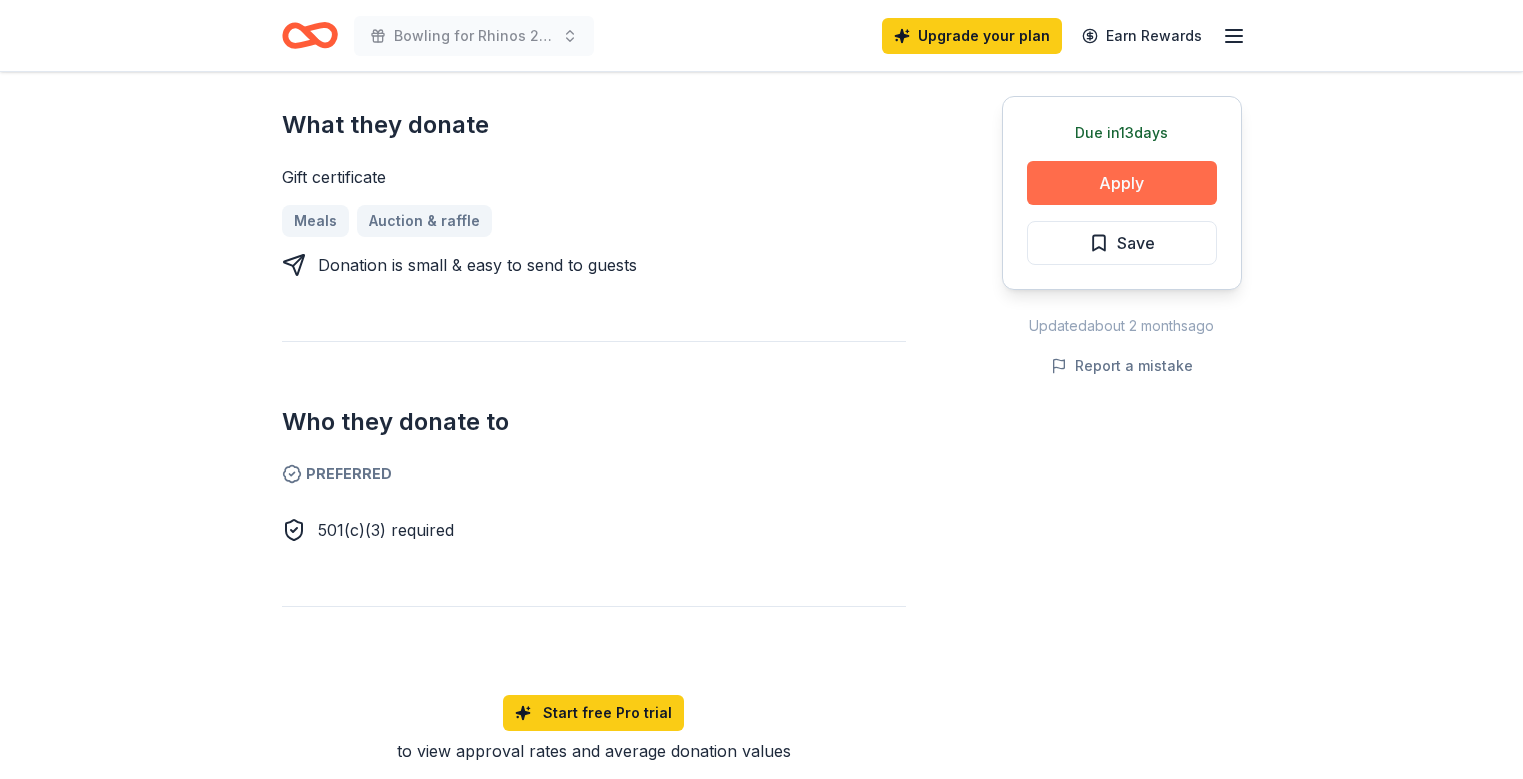 click on "Apply" at bounding box center (1122, 183) 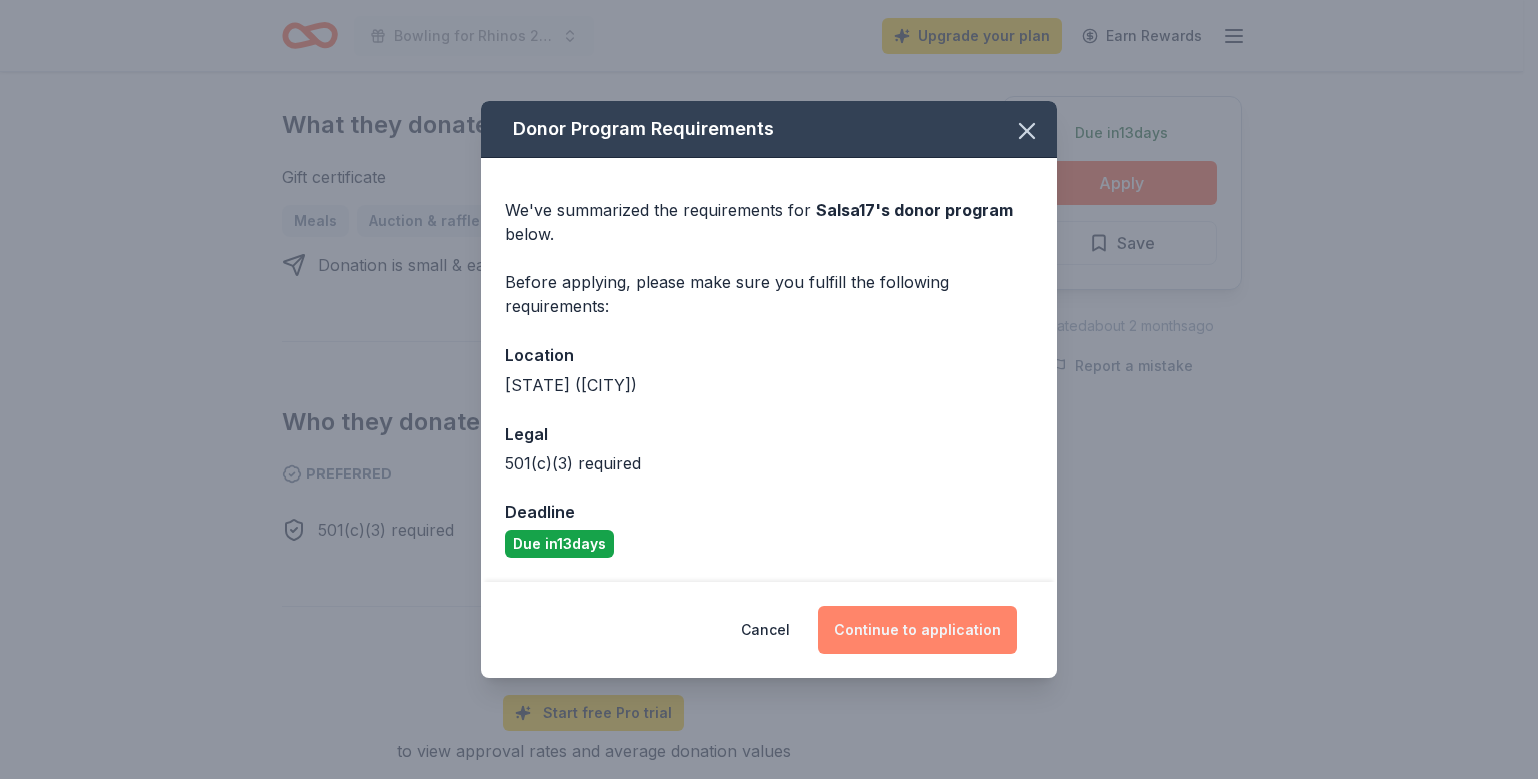 click on "Continue to application" at bounding box center [917, 630] 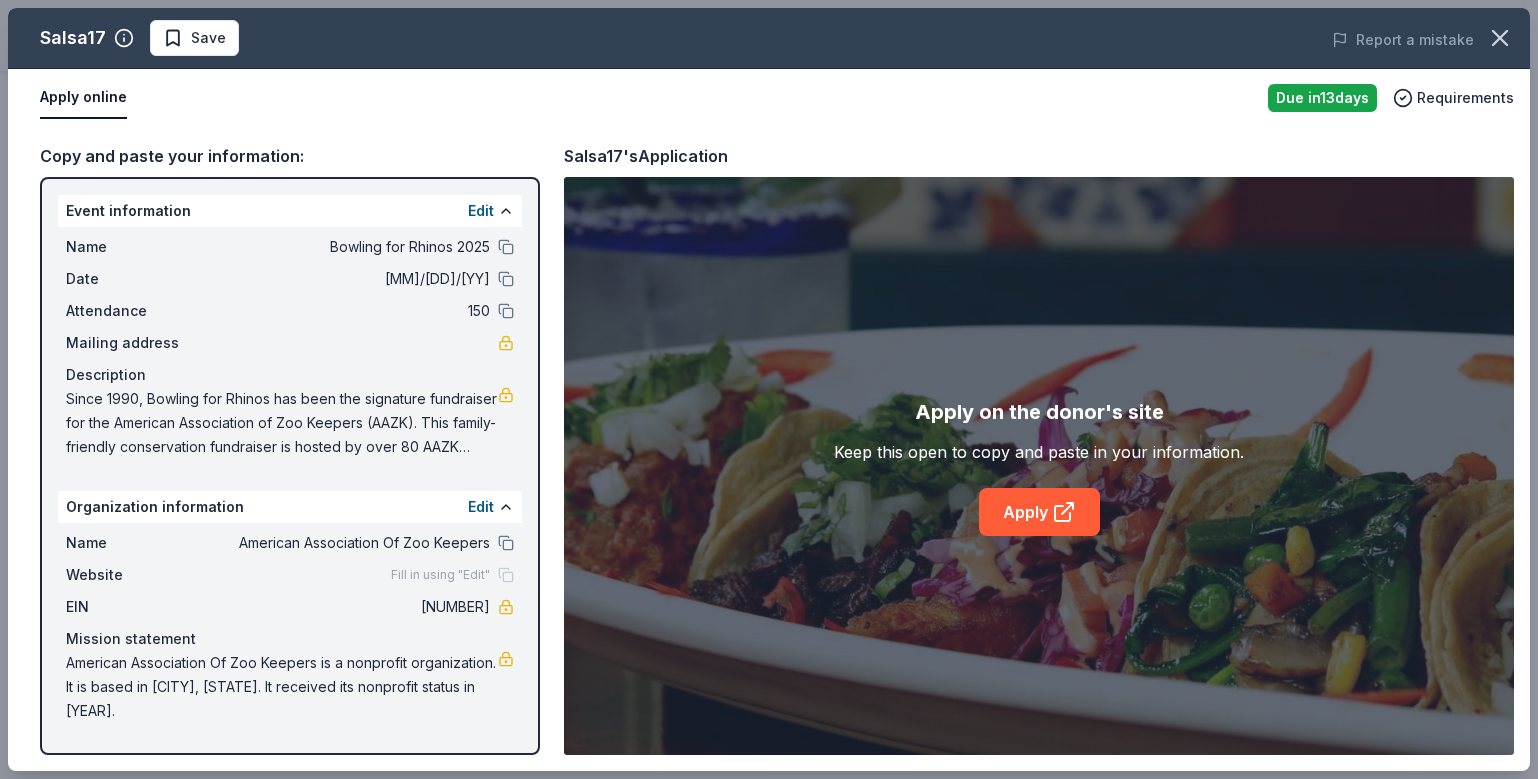 click on "Apply online" at bounding box center [83, 98] 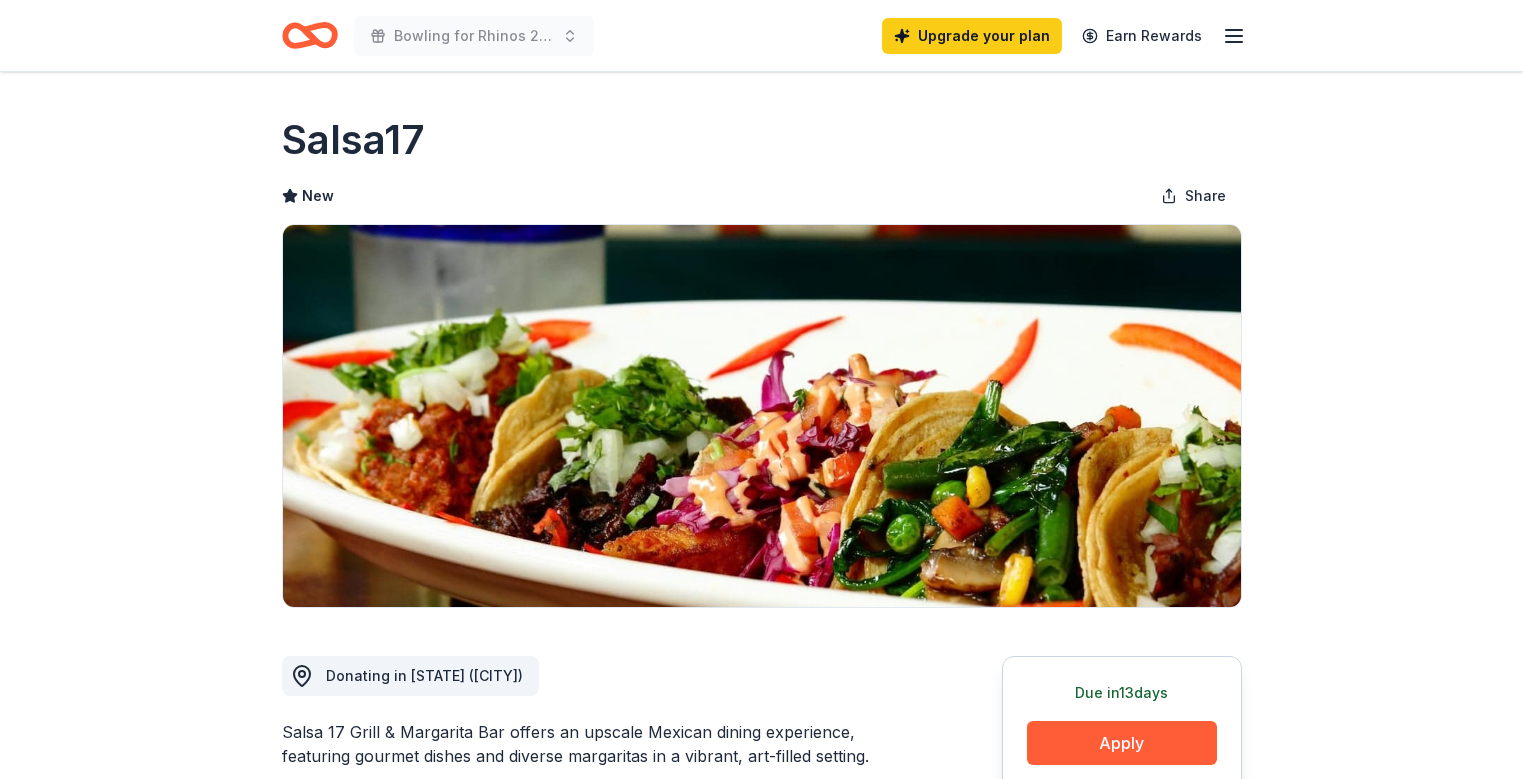 scroll, scrollTop: 0, scrollLeft: 0, axis: both 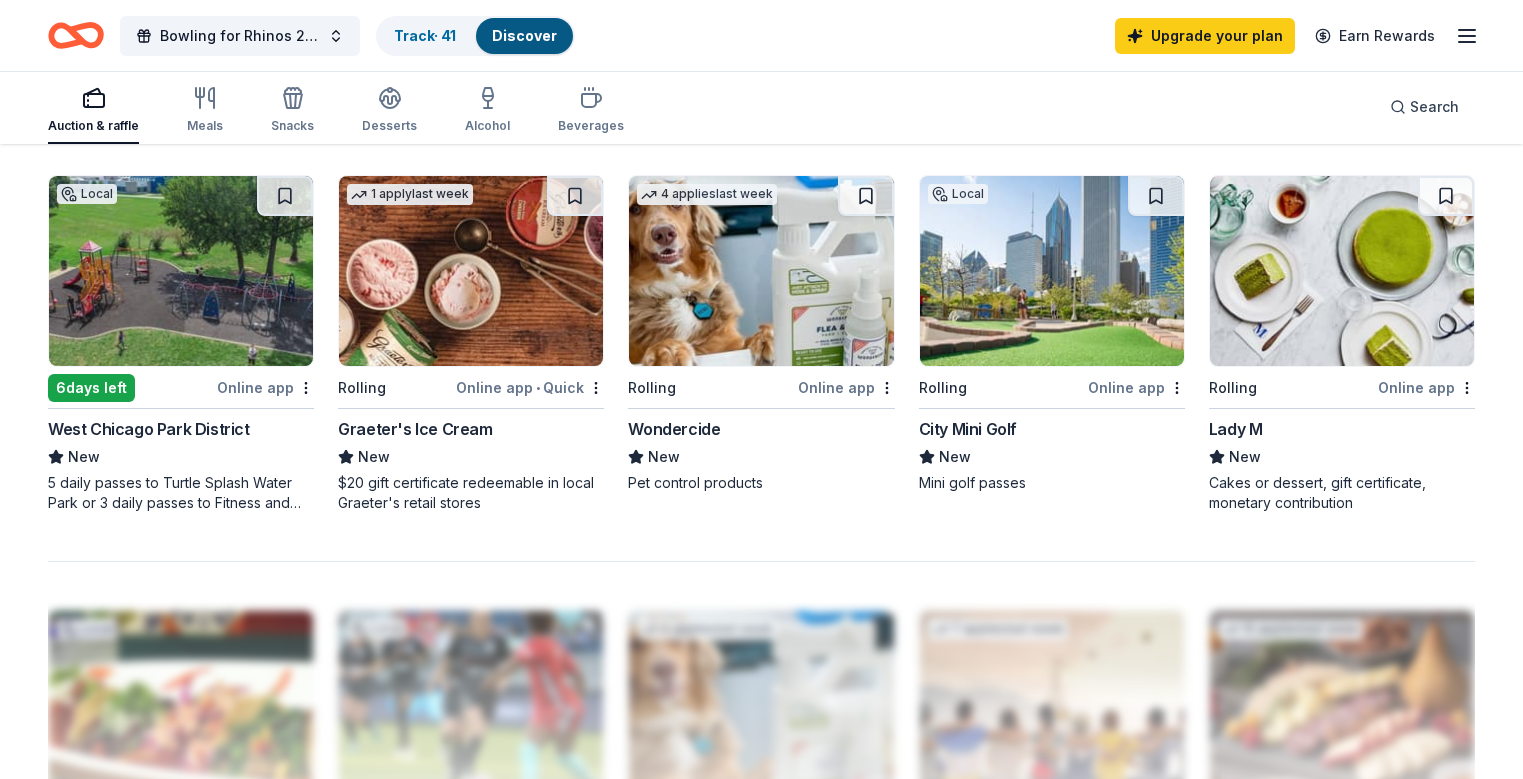 click on "City Mini Golf" at bounding box center (968, 429) 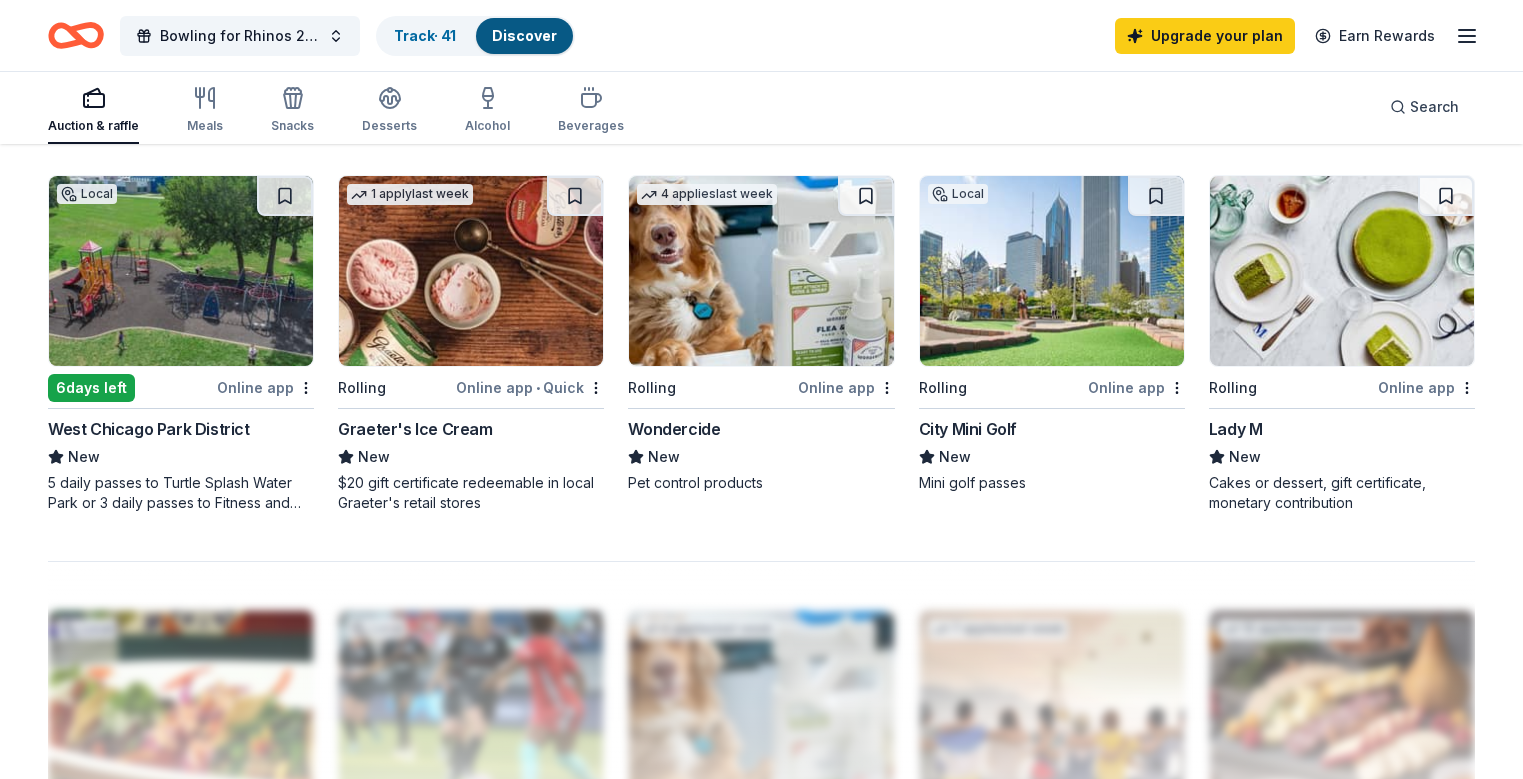 click at bounding box center [1342, 271] 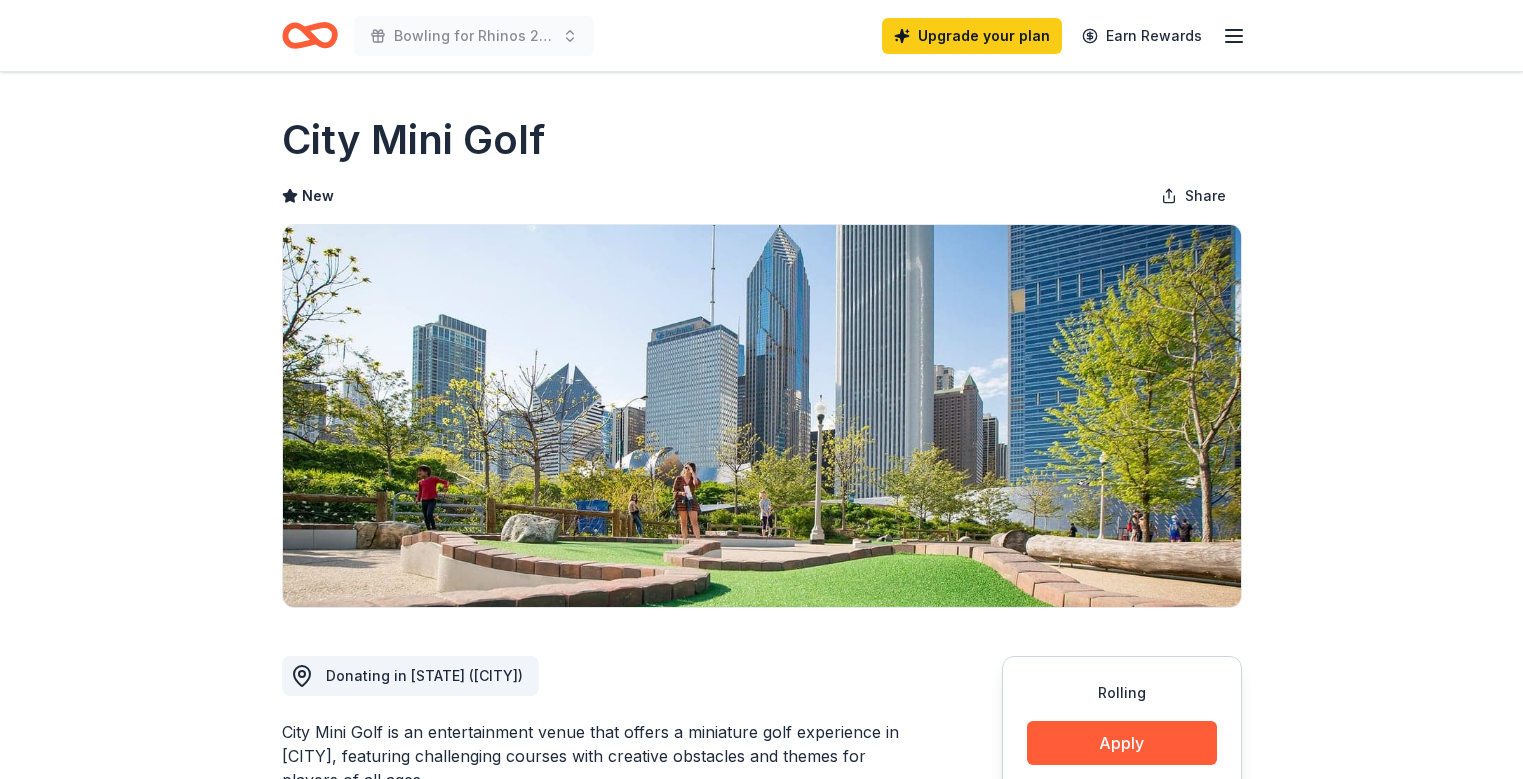 scroll, scrollTop: 0, scrollLeft: 0, axis: both 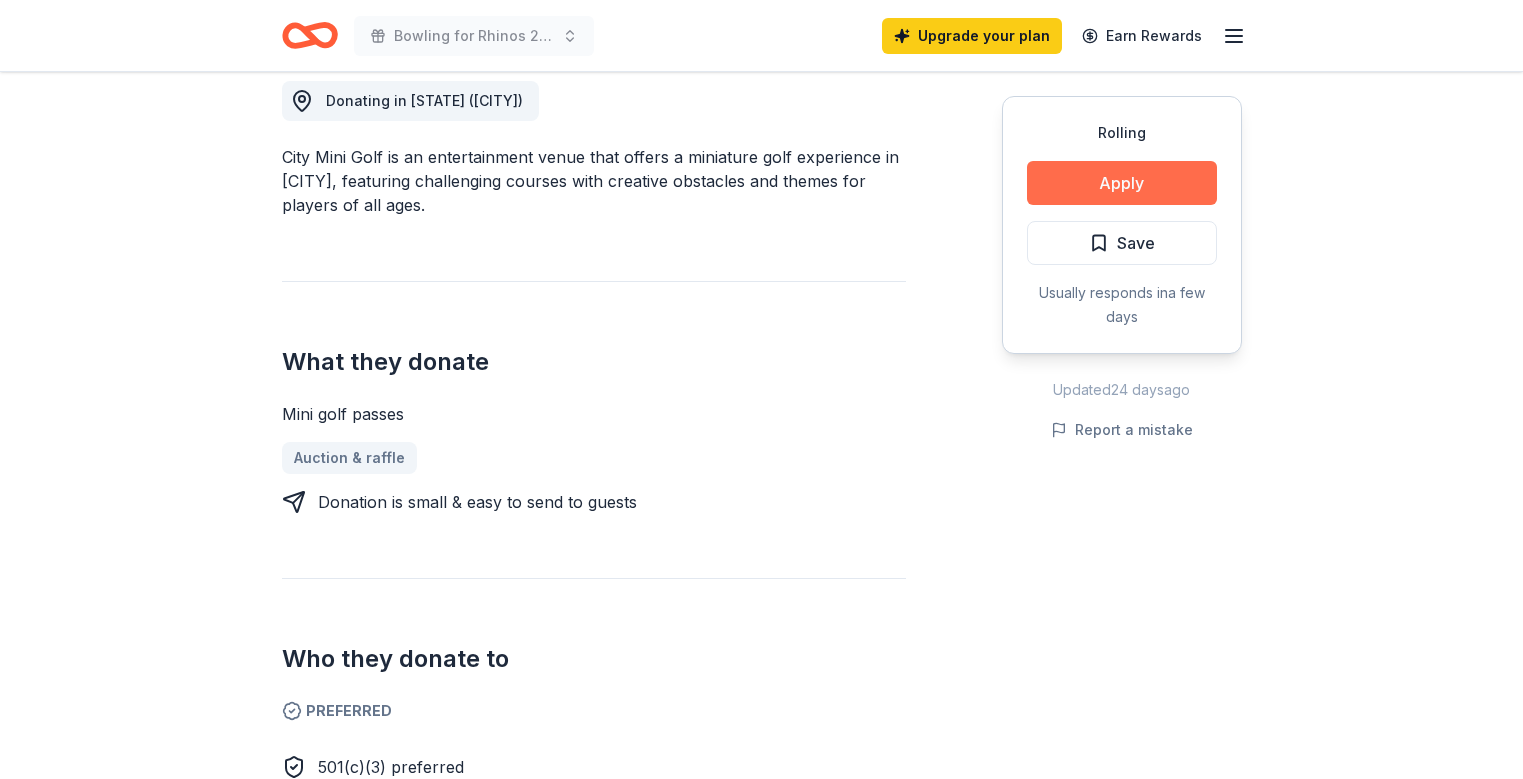 click on "Apply" at bounding box center (1122, 183) 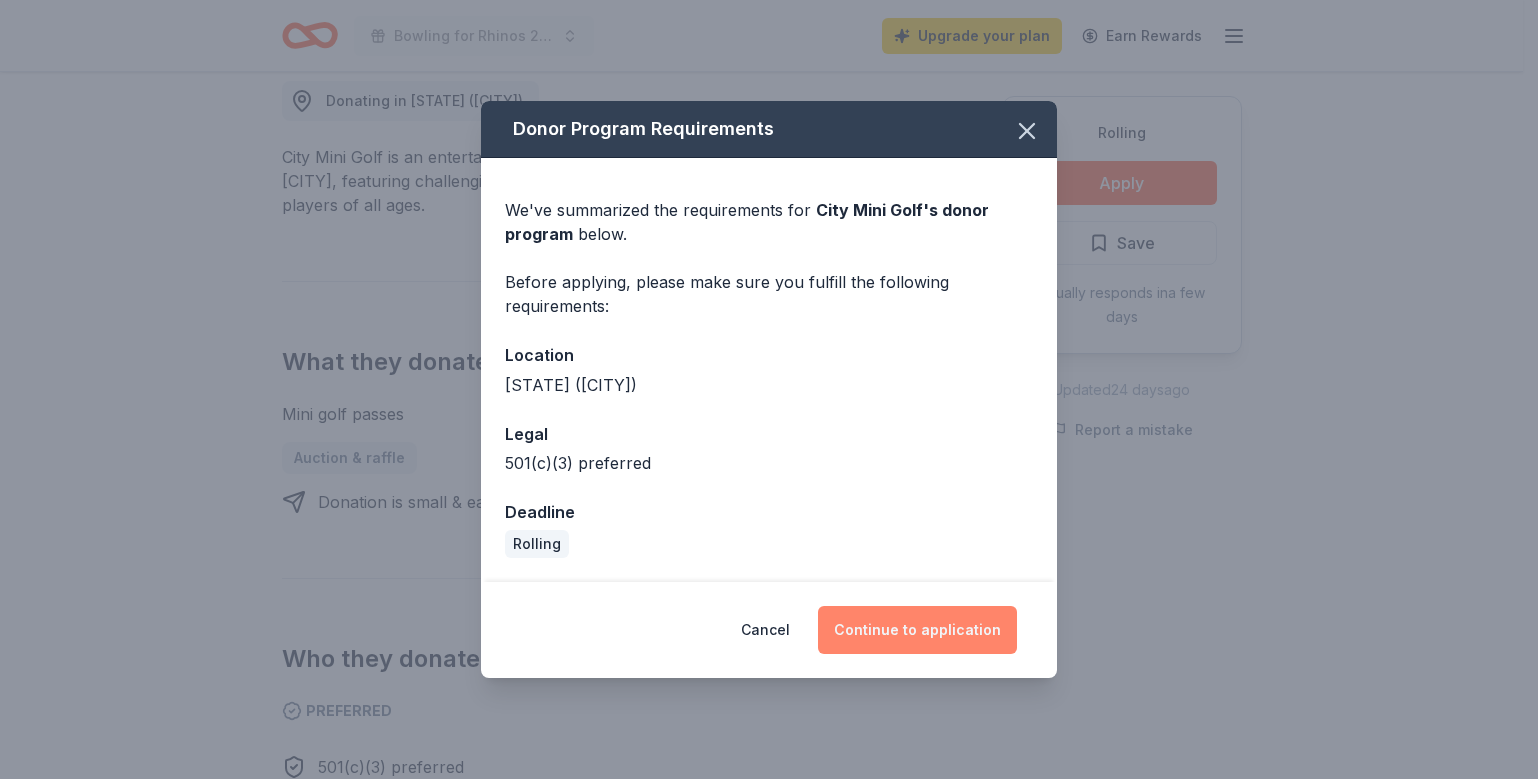 click on "Continue to application" at bounding box center (917, 630) 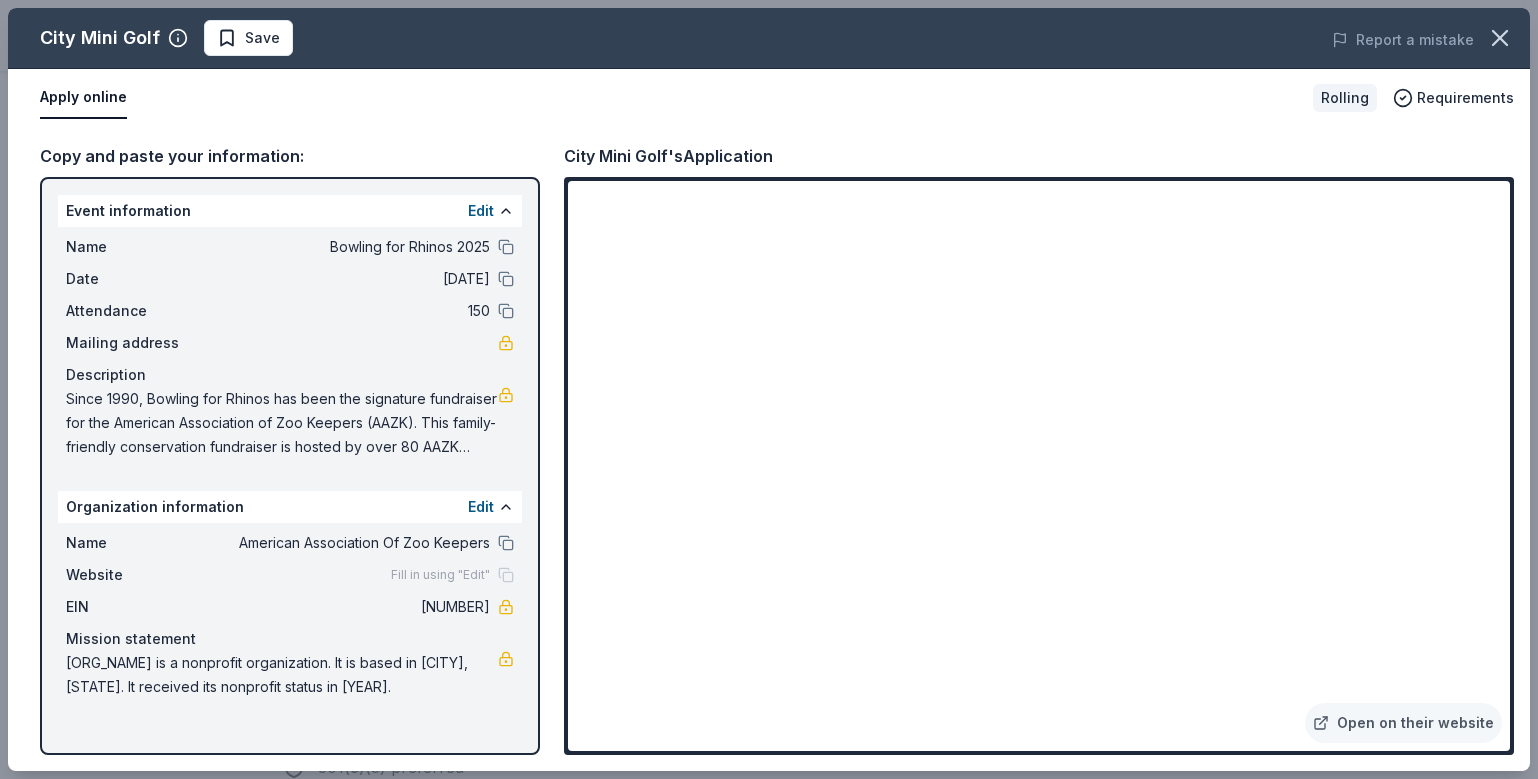 click on "Apply online" at bounding box center [83, 98] 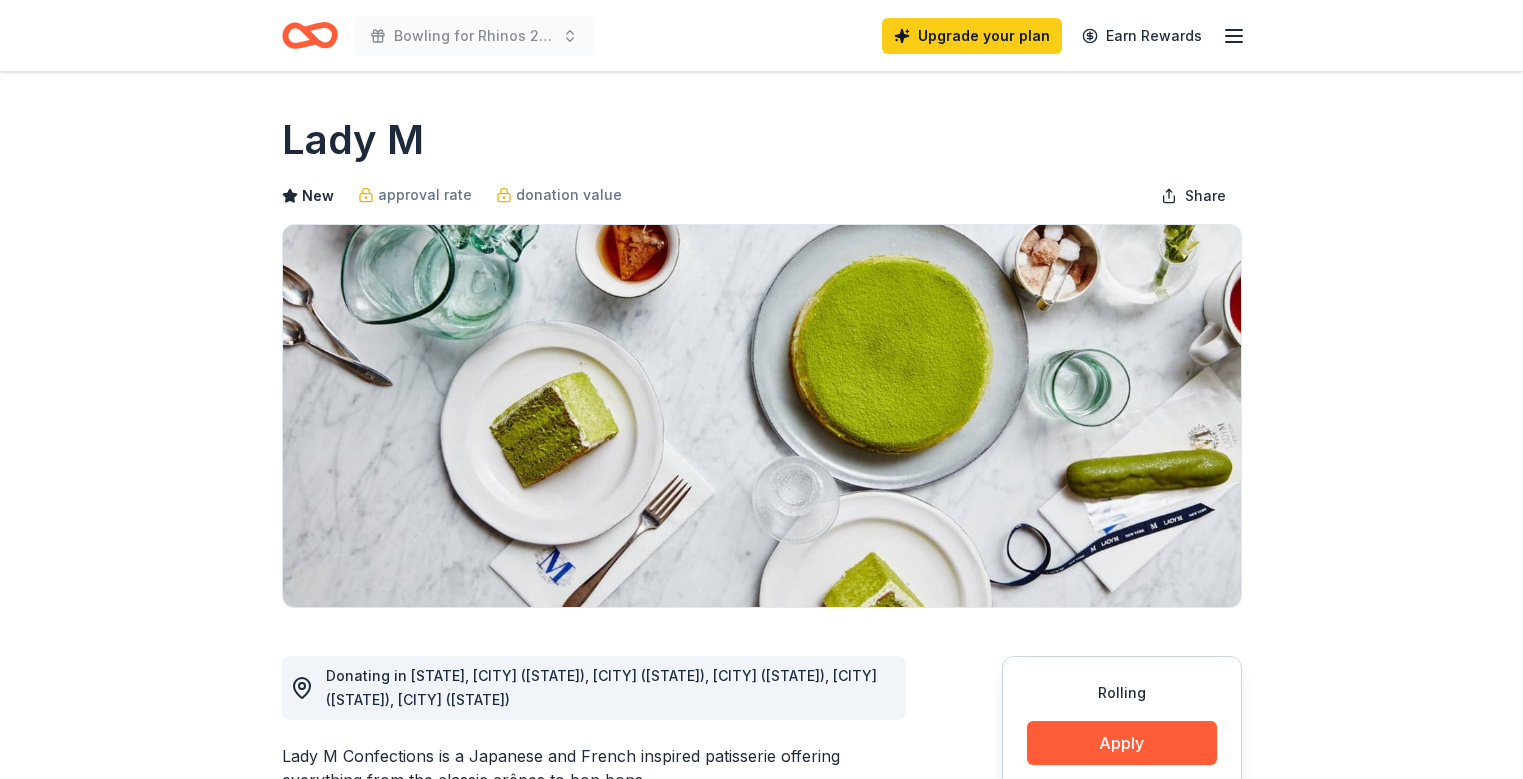 scroll, scrollTop: 0, scrollLeft: 0, axis: both 